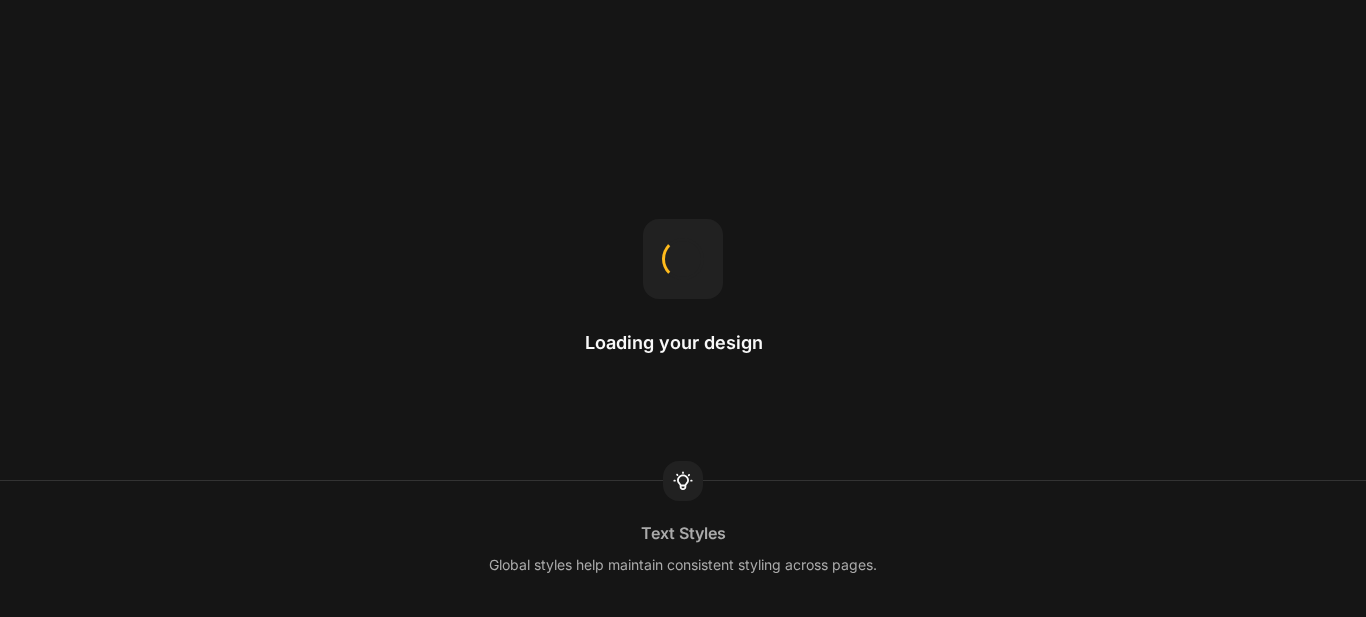 scroll, scrollTop: 0, scrollLeft: 0, axis: both 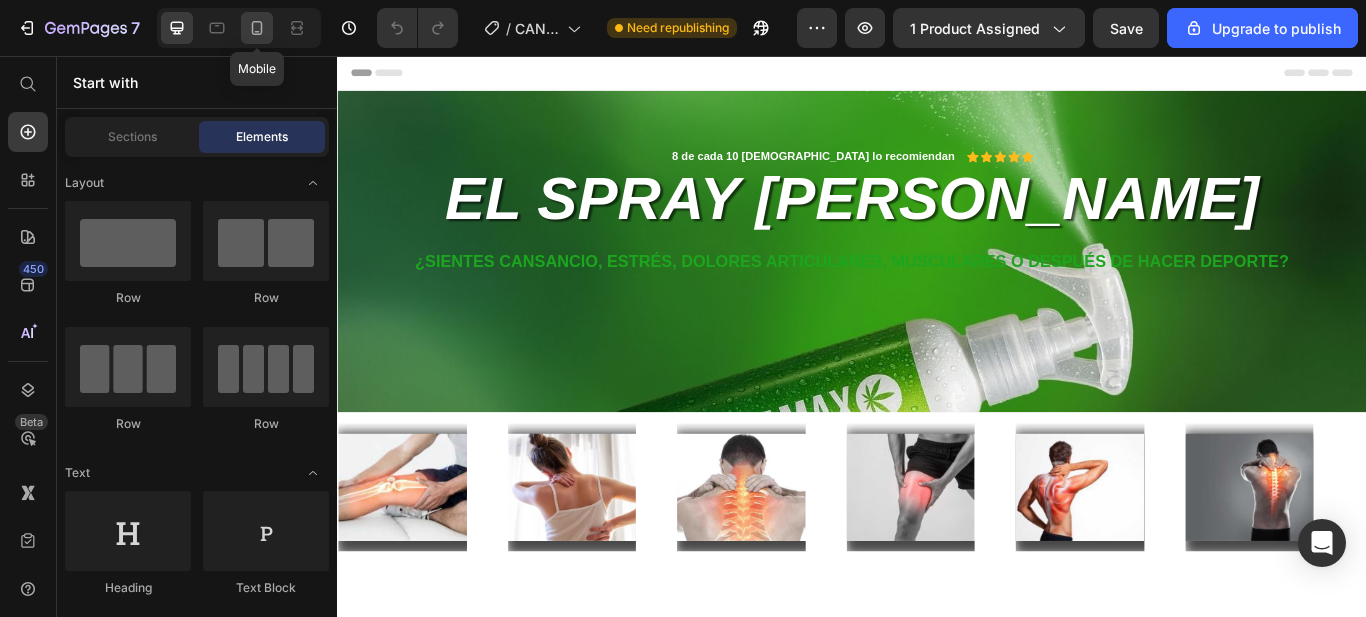 click 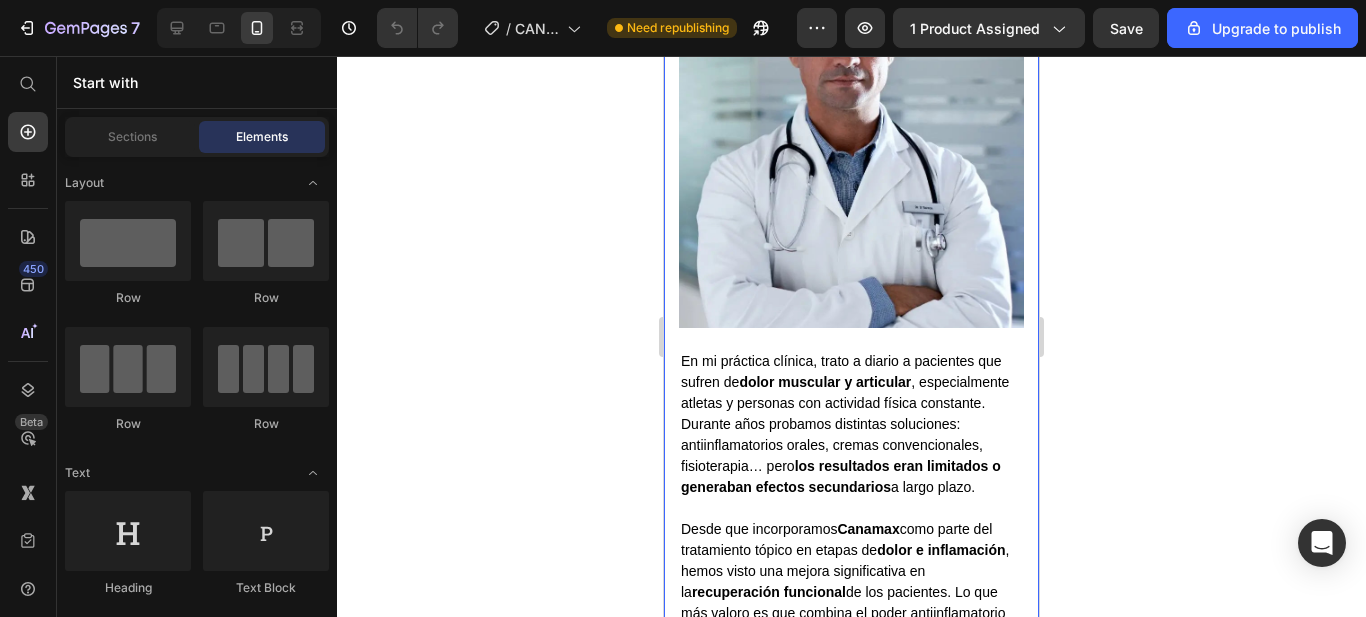 scroll, scrollTop: 1700, scrollLeft: 0, axis: vertical 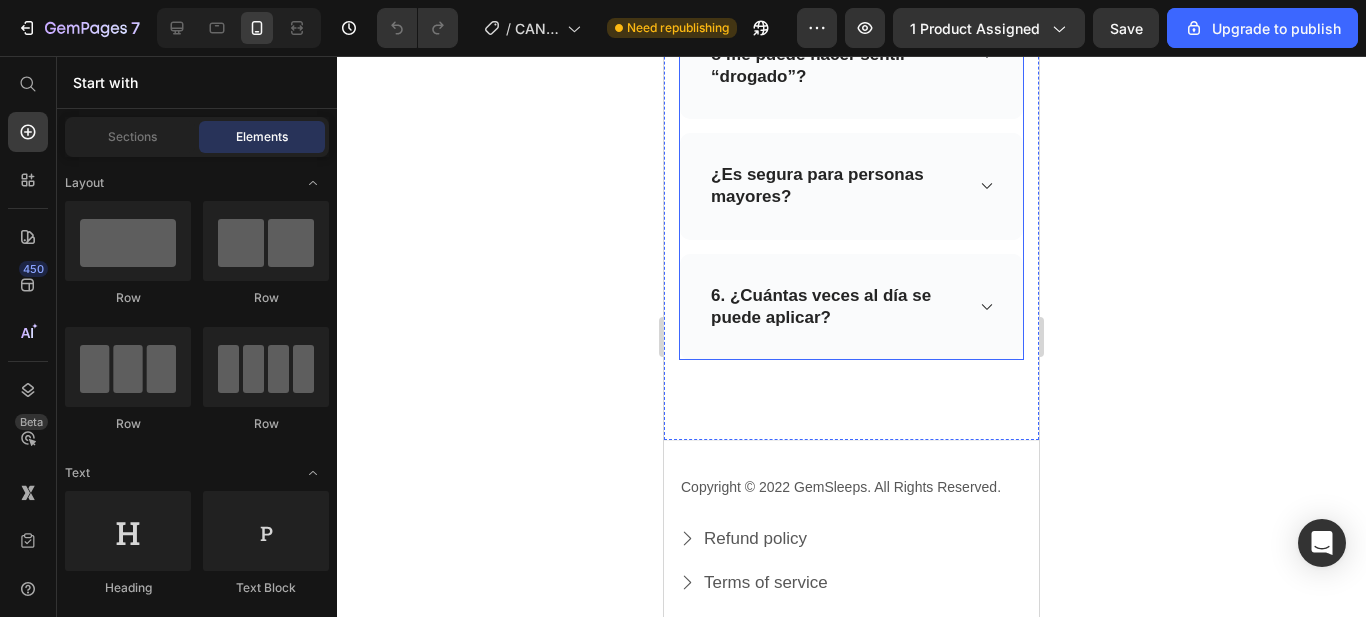 click 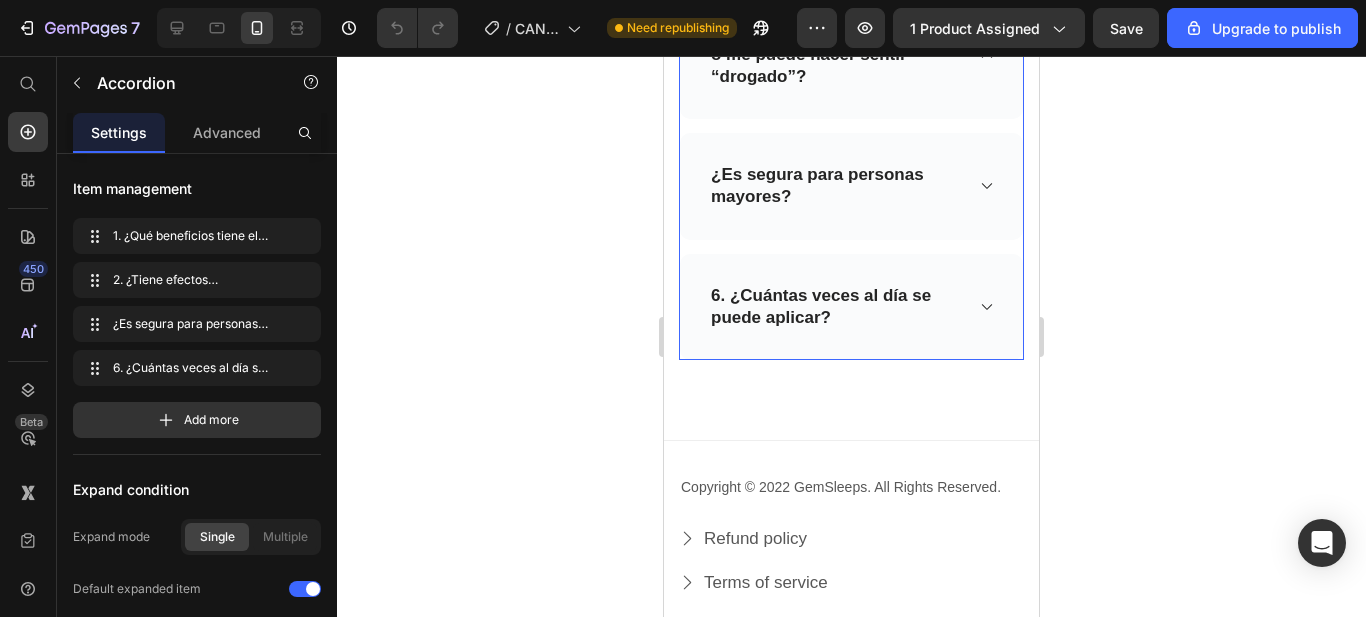 click on "No. Canamax contiene  CBD , que no es psicoactivo, y  no tiene THC , el componente que altera la mente. Es 100% seguro y no genera adicción." at bounding box center (851, 174) 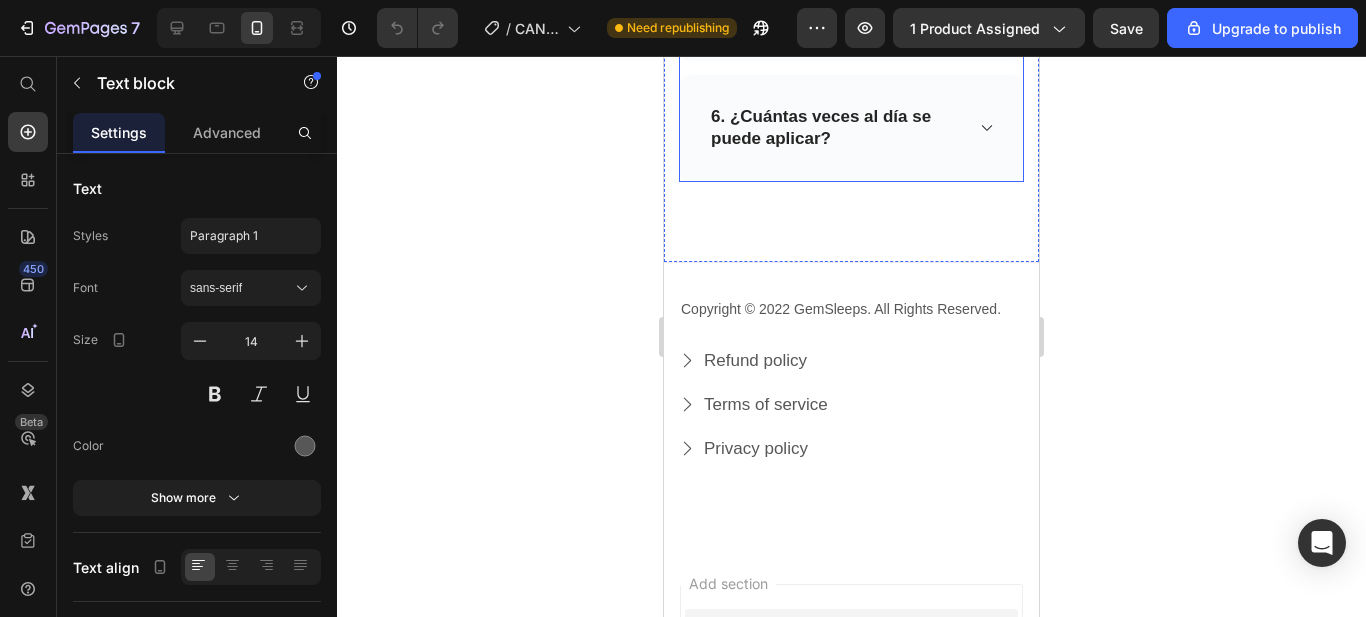 scroll, scrollTop: 4134, scrollLeft: 0, axis: vertical 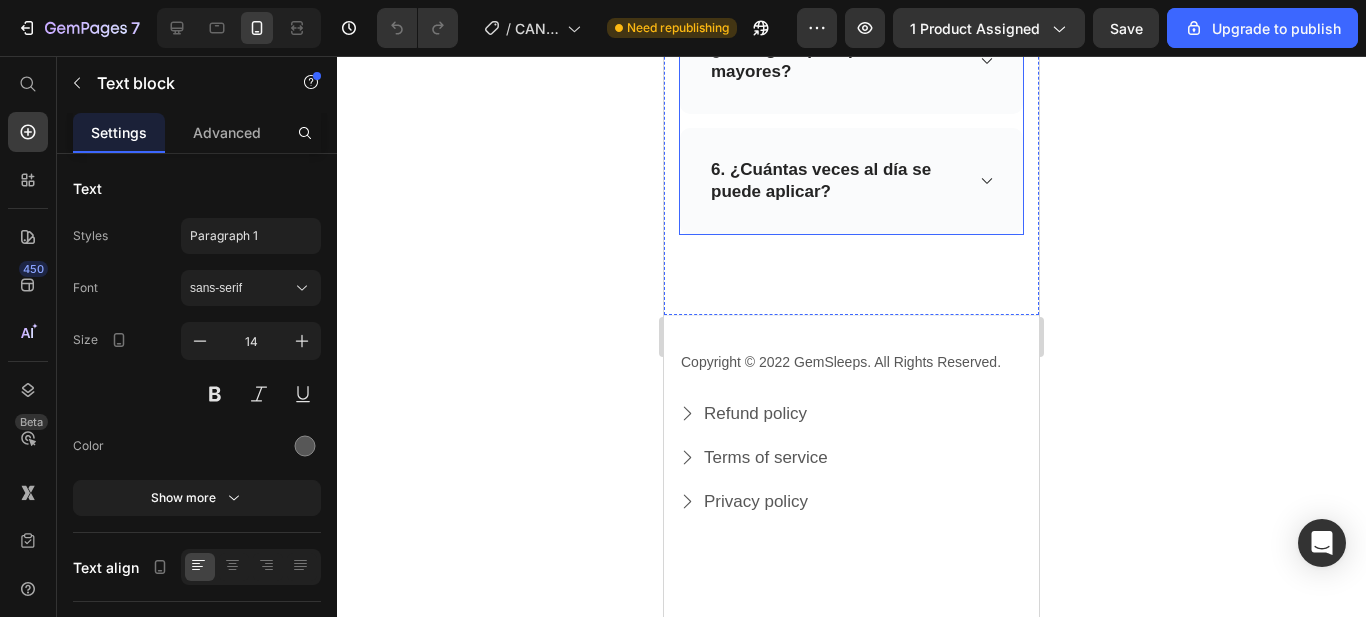 click on "¿Es segura para personas mayores?" at bounding box center (835, 61) 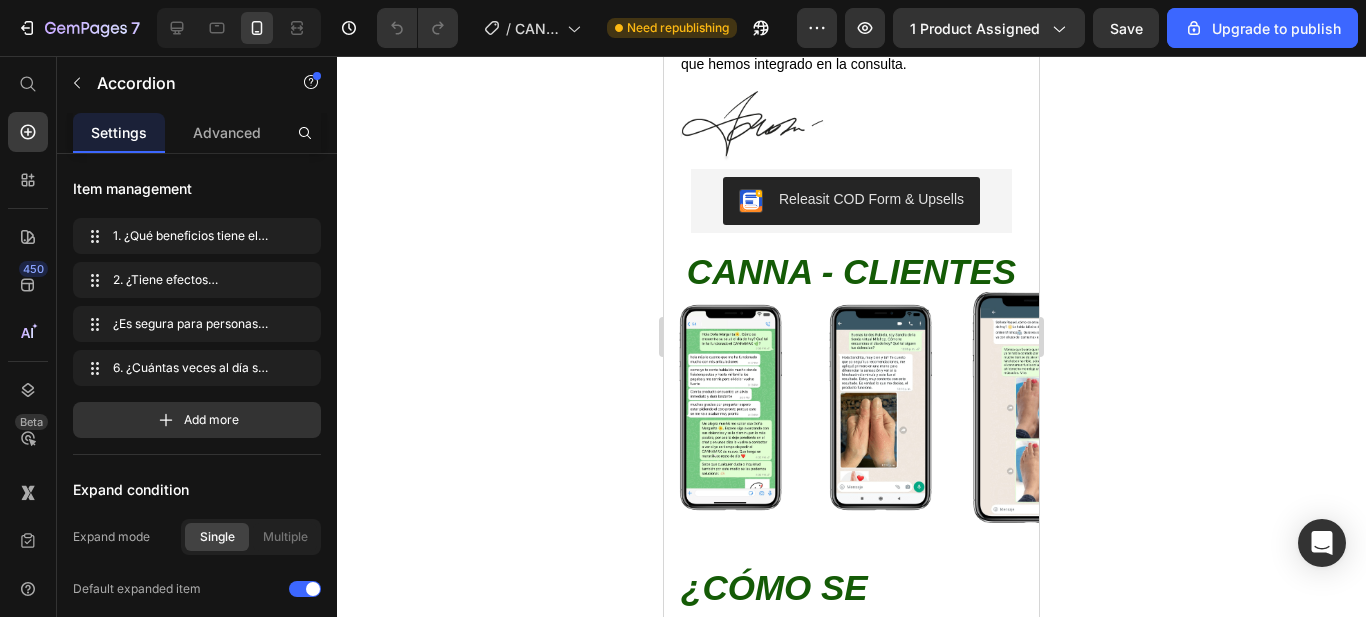 scroll, scrollTop: 2535, scrollLeft: 0, axis: vertical 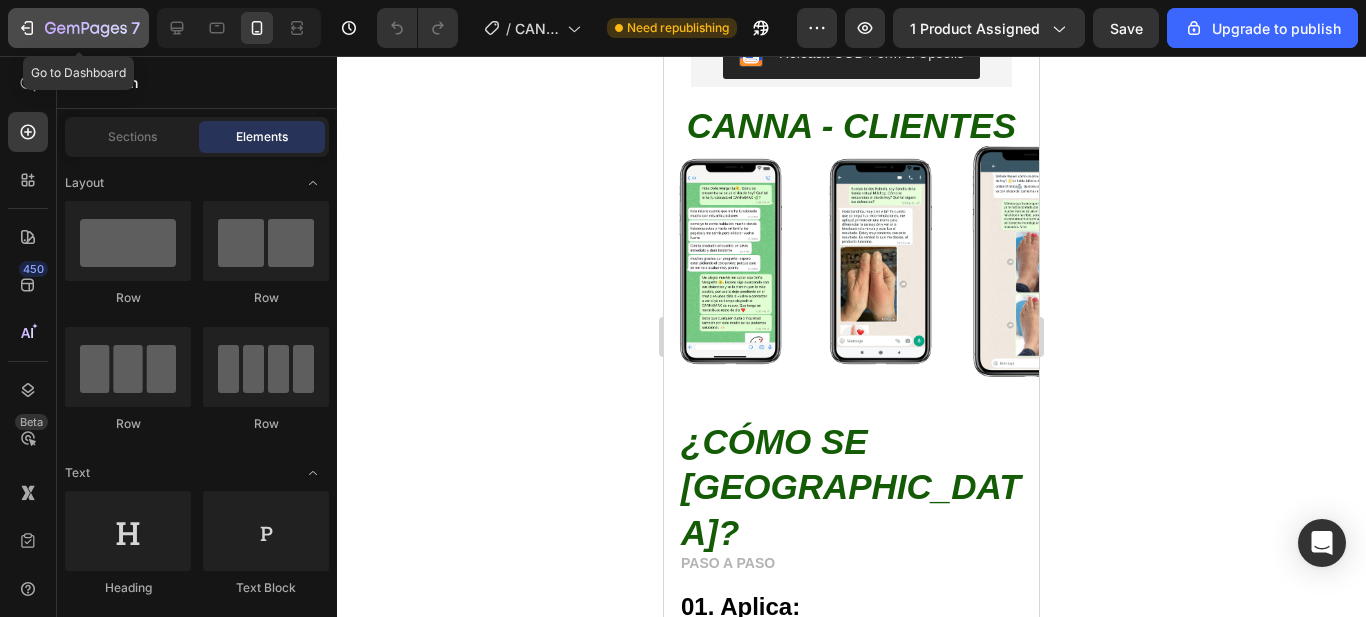 click 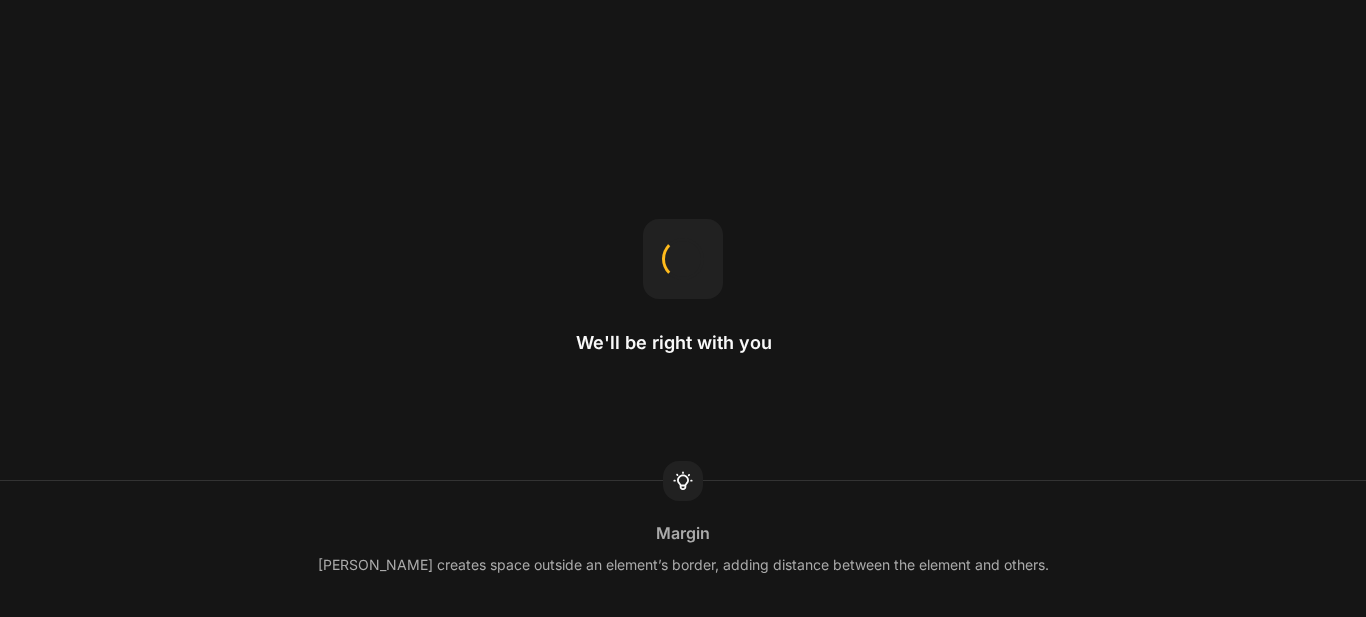 scroll, scrollTop: 0, scrollLeft: 0, axis: both 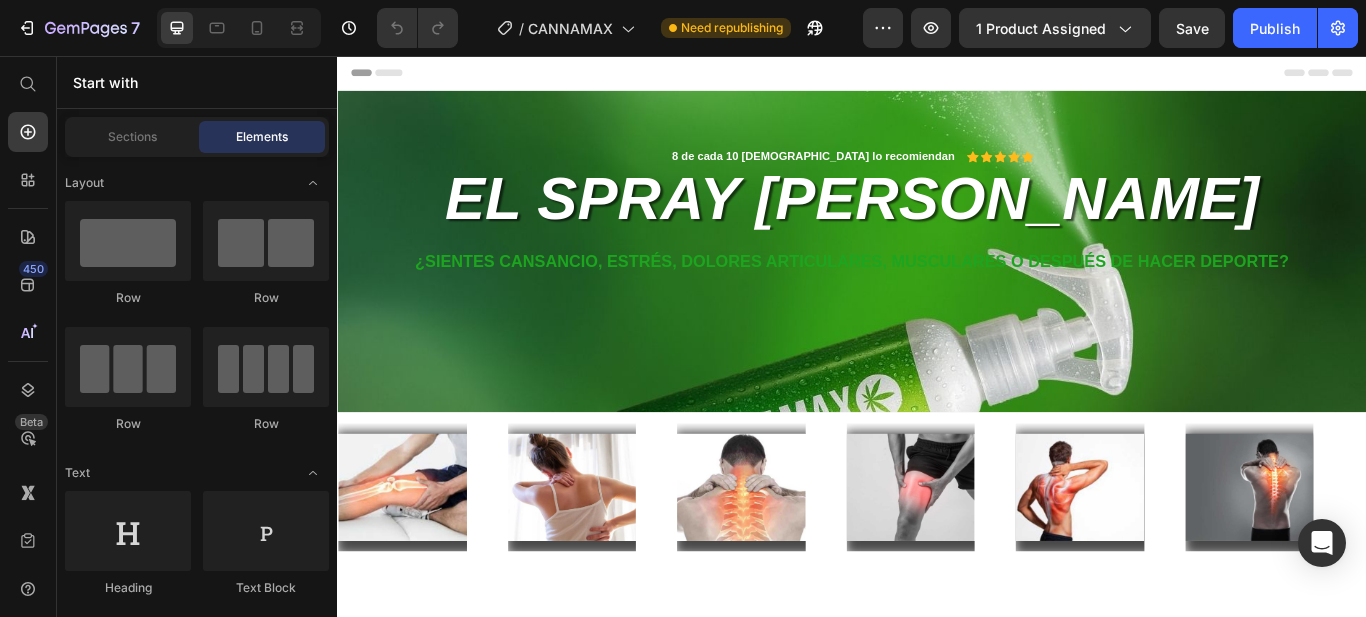 click on "Publish" at bounding box center [1275, 28] 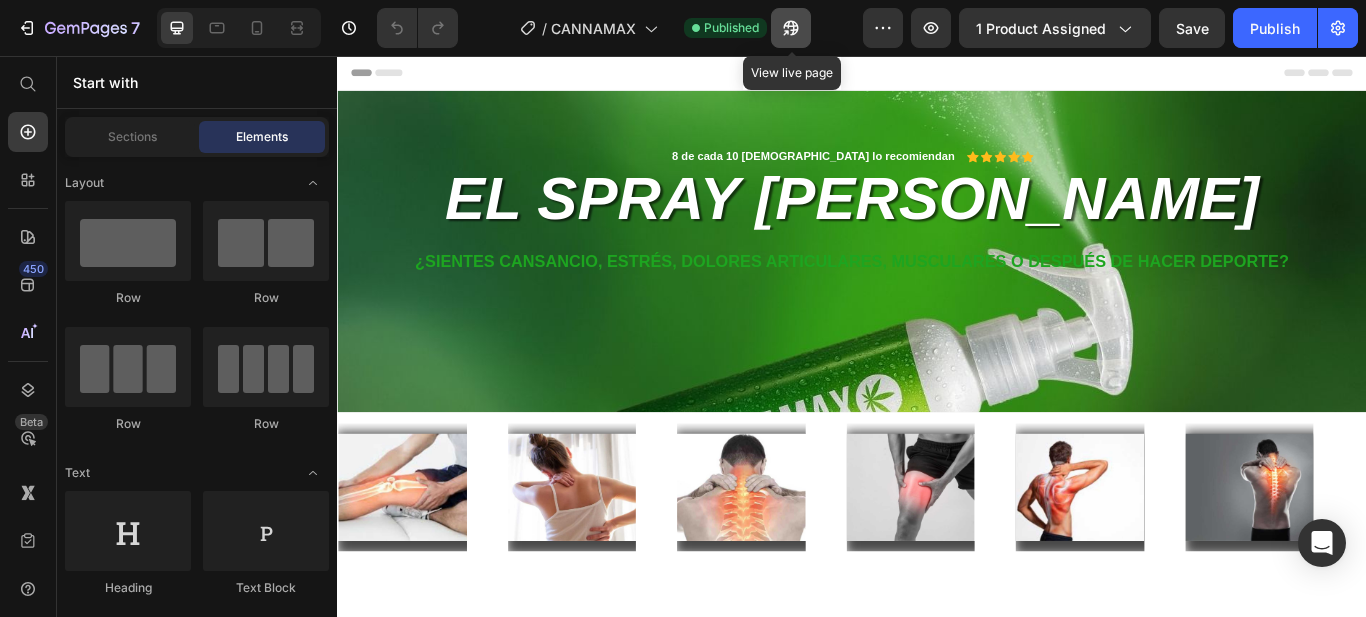 click 